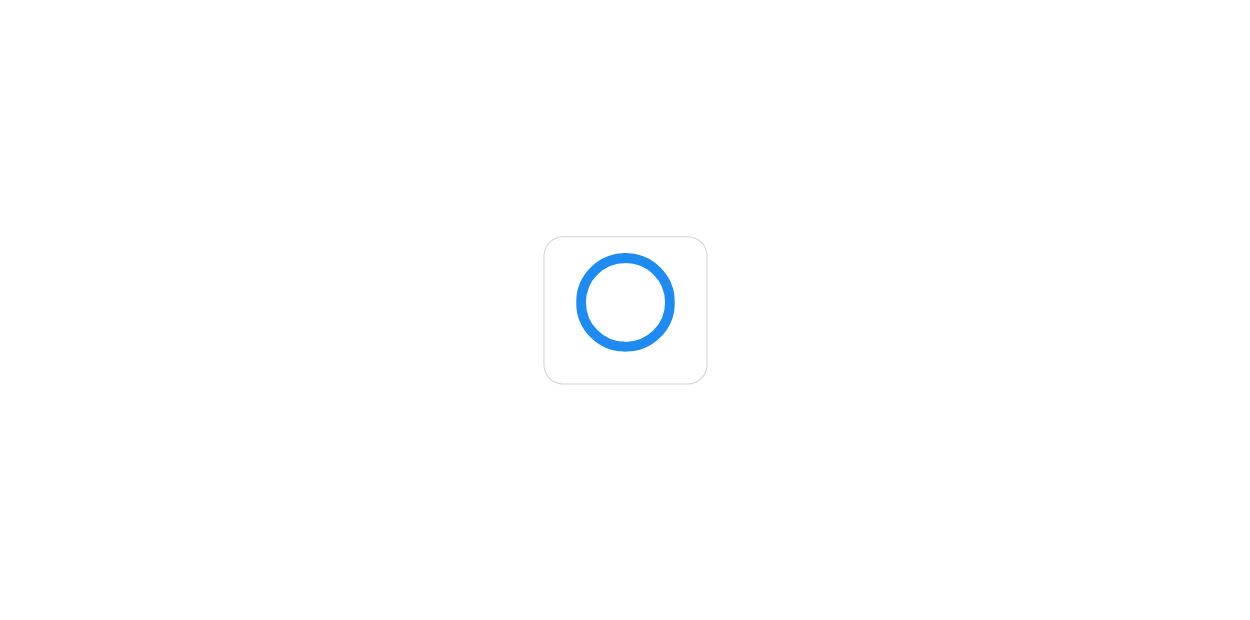 scroll, scrollTop: 0, scrollLeft: 0, axis: both 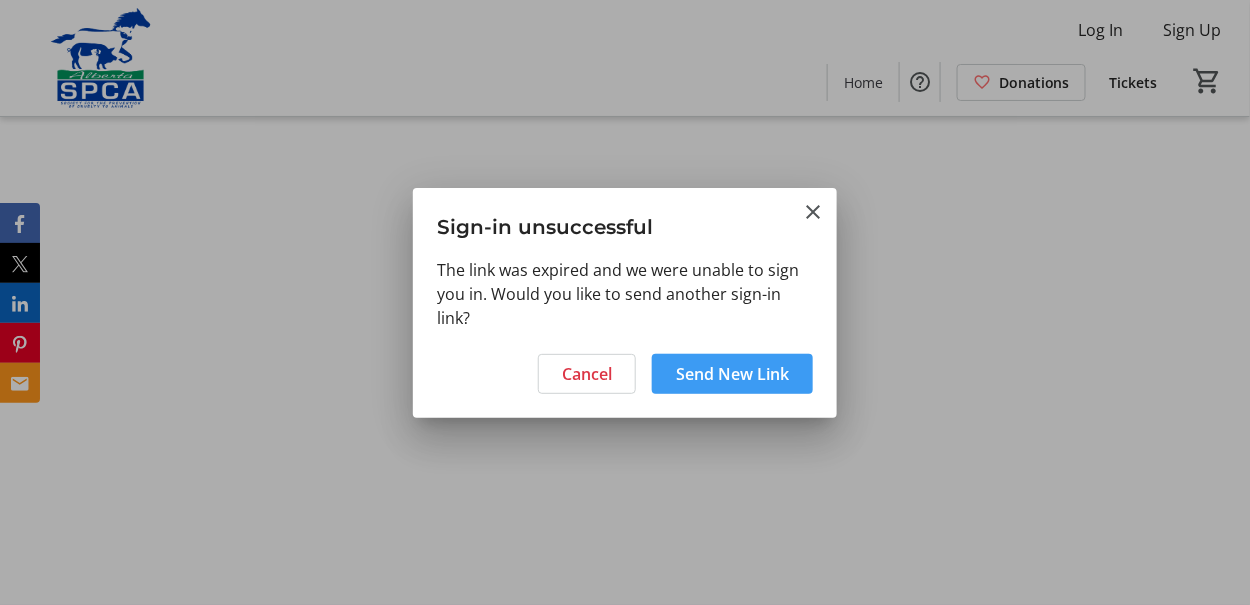click at bounding box center [732, 374] 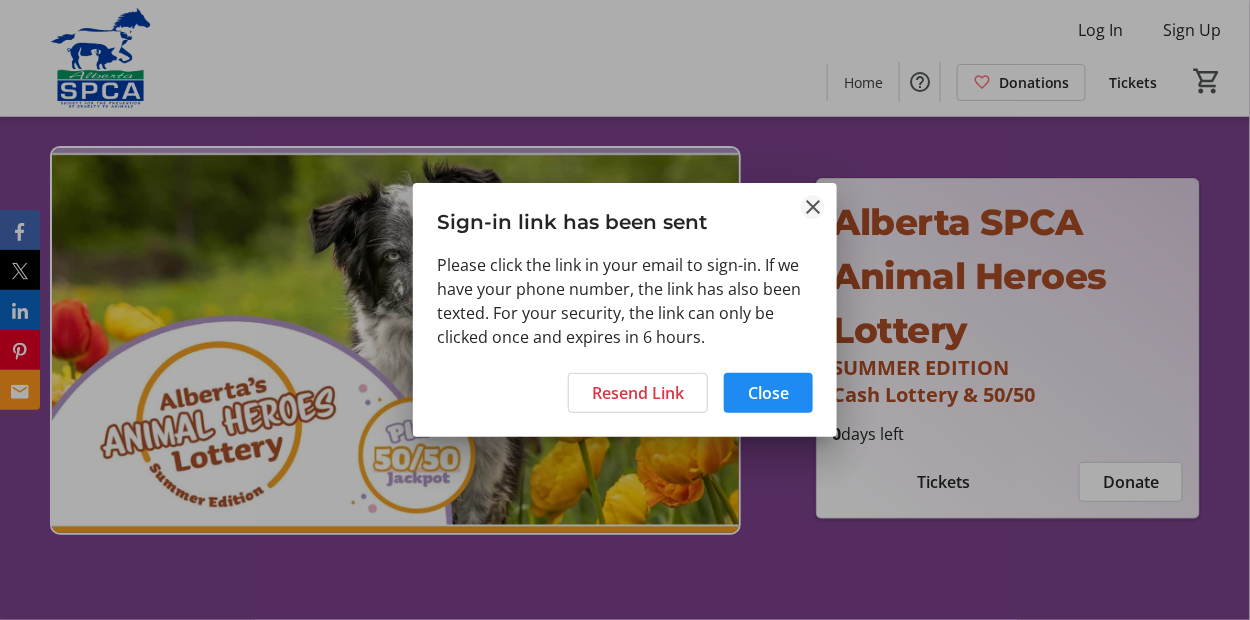 click at bounding box center (813, 207) 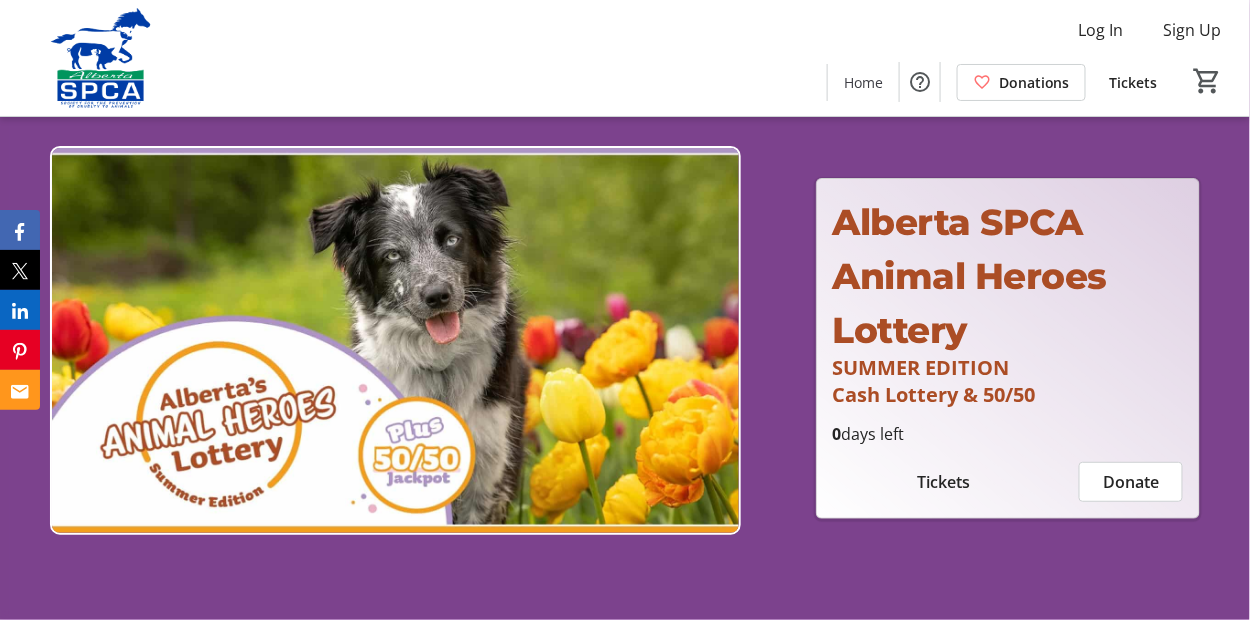 click on "Donate" at bounding box center [1131, 482] 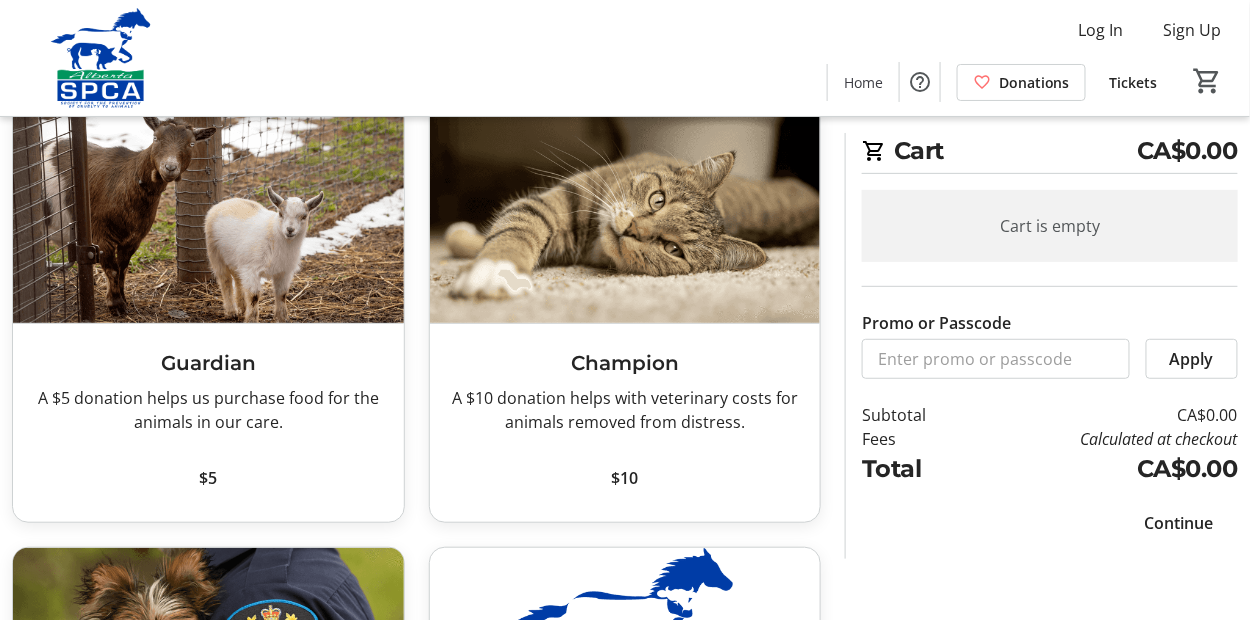 scroll, scrollTop: 200, scrollLeft: 0, axis: vertical 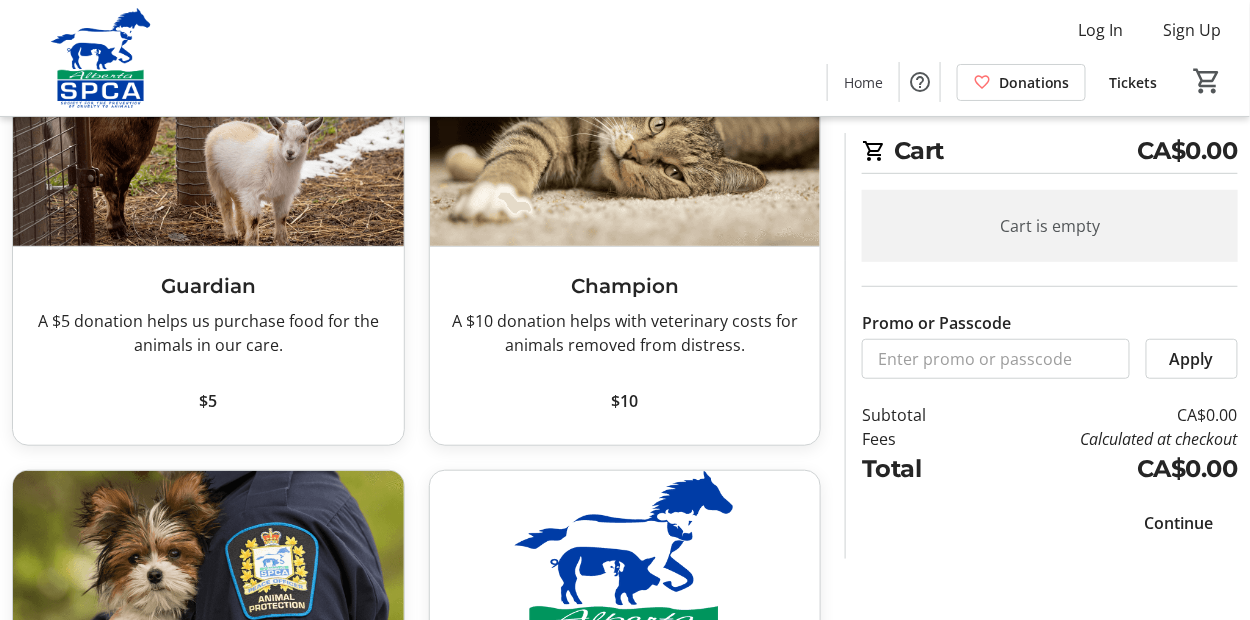 click 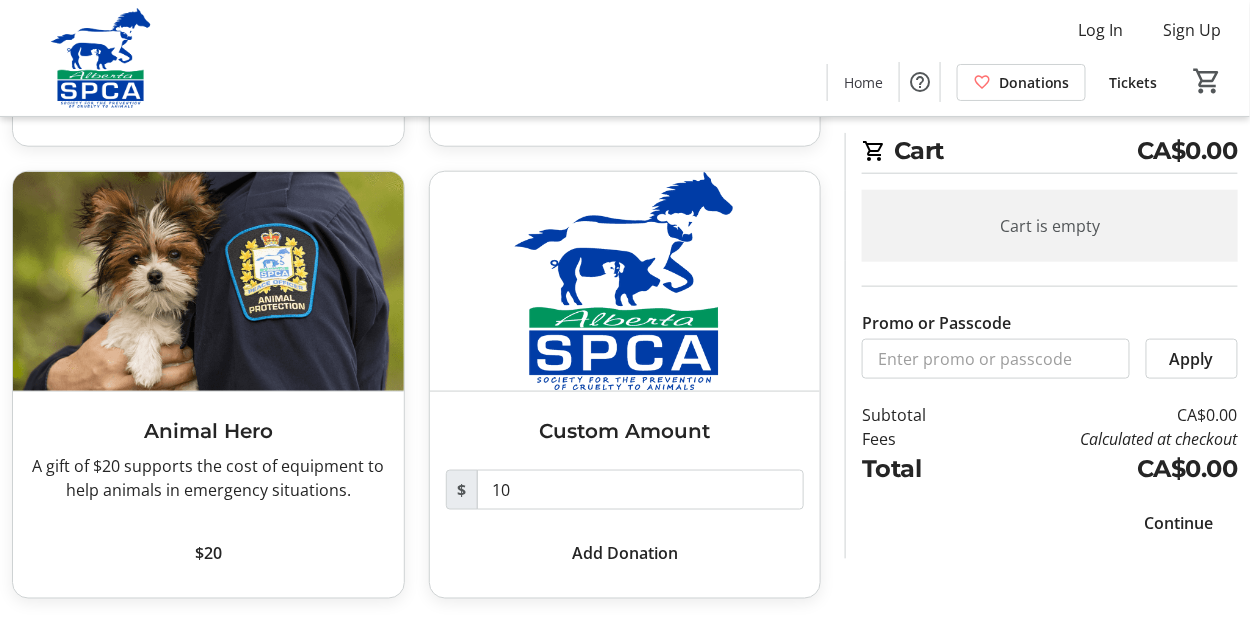 scroll, scrollTop: 500, scrollLeft: 0, axis: vertical 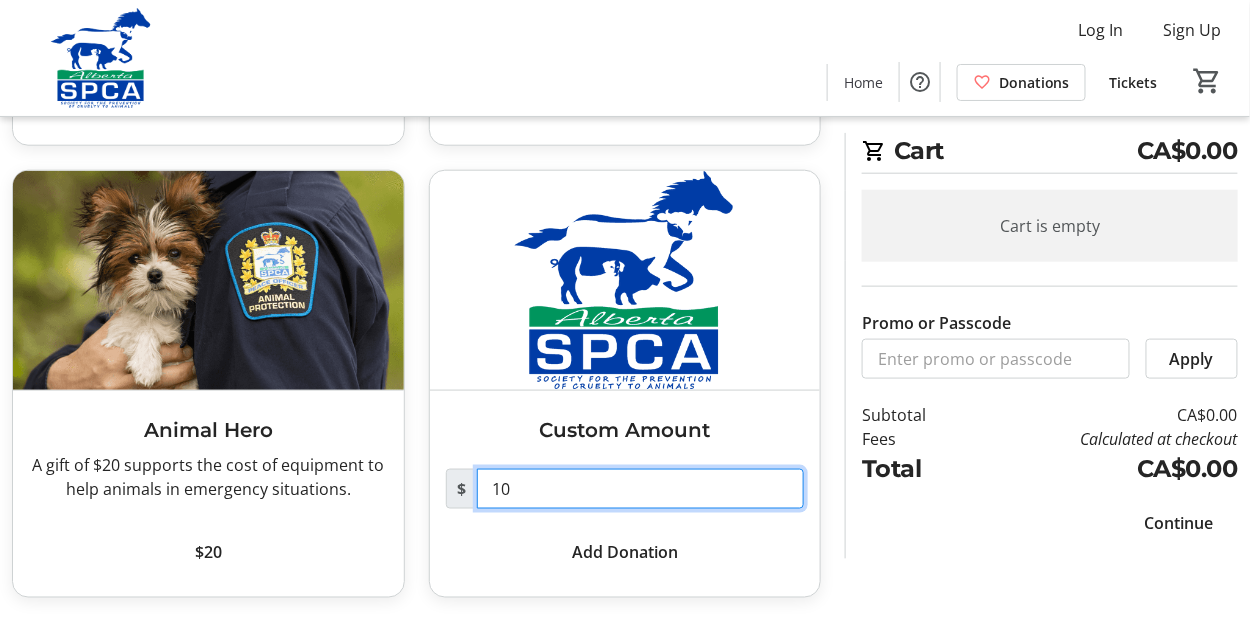 click on "10" at bounding box center [641, 489] 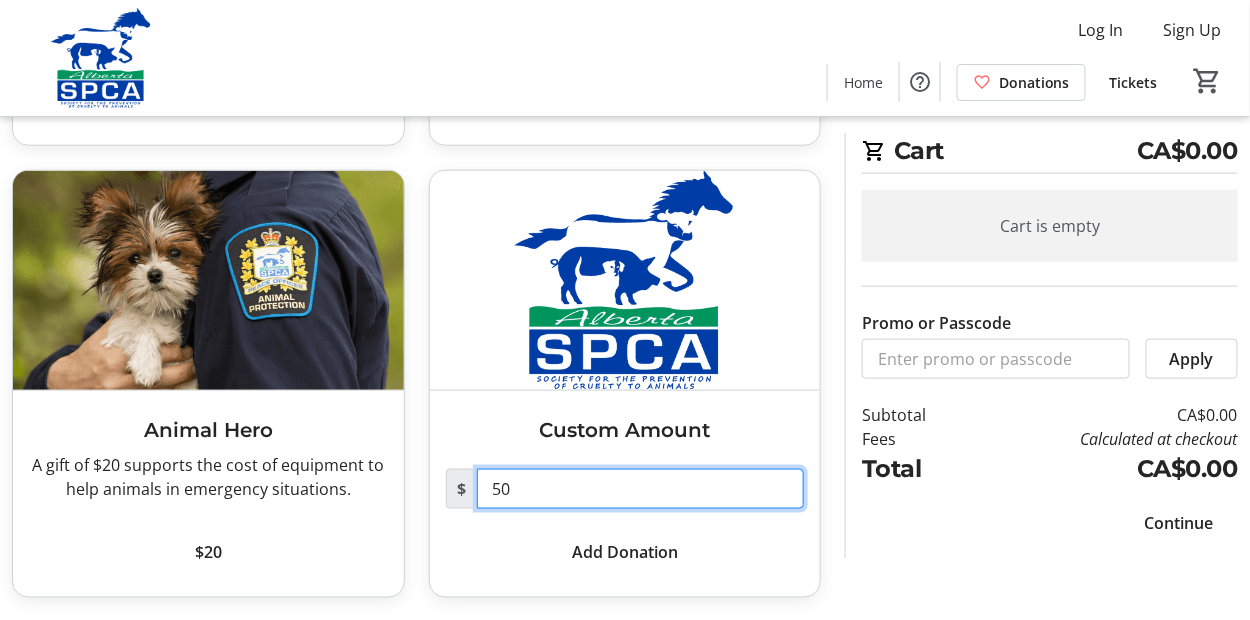 type on "50" 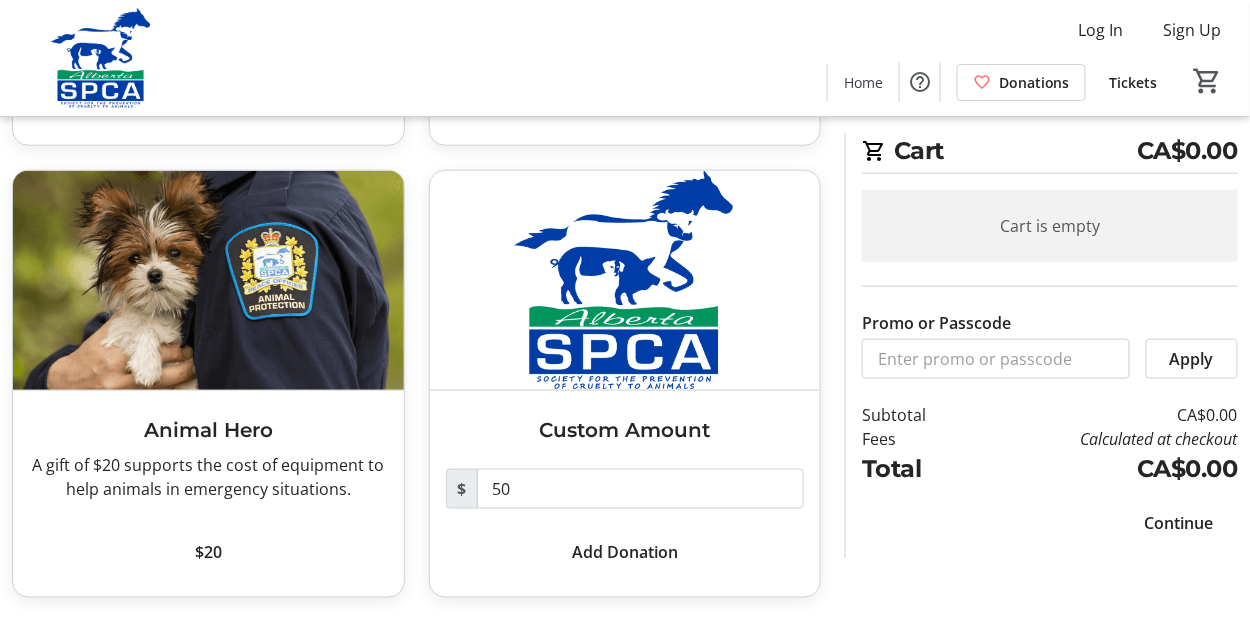 click on "Add Donation" 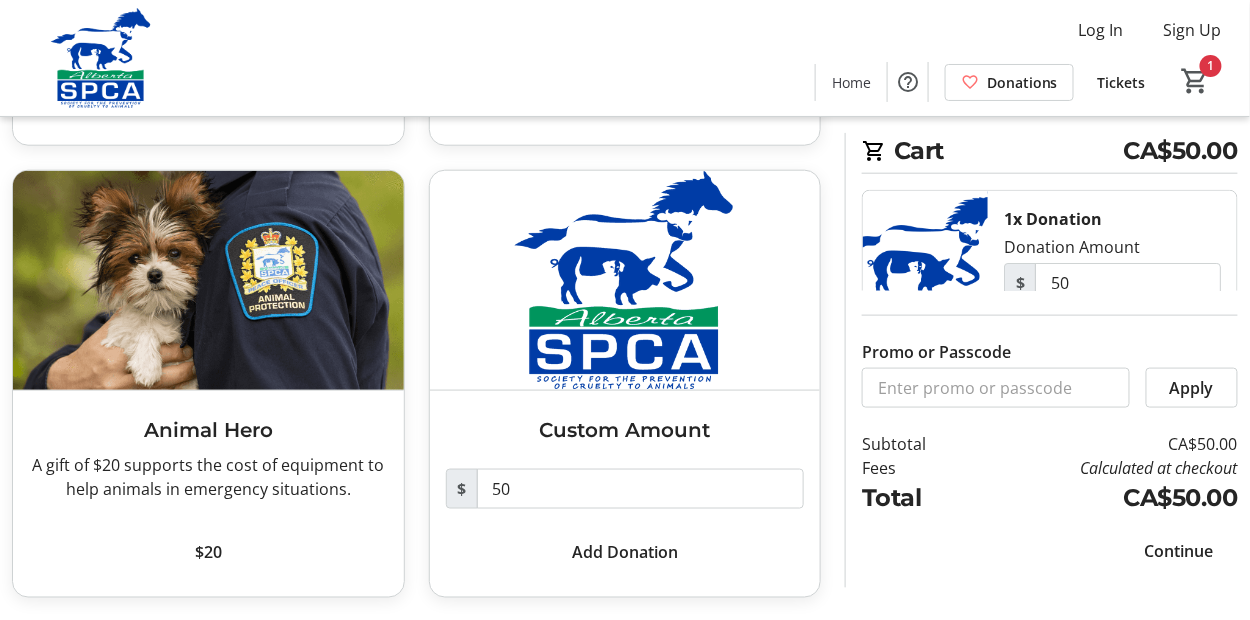 click on "Continue" 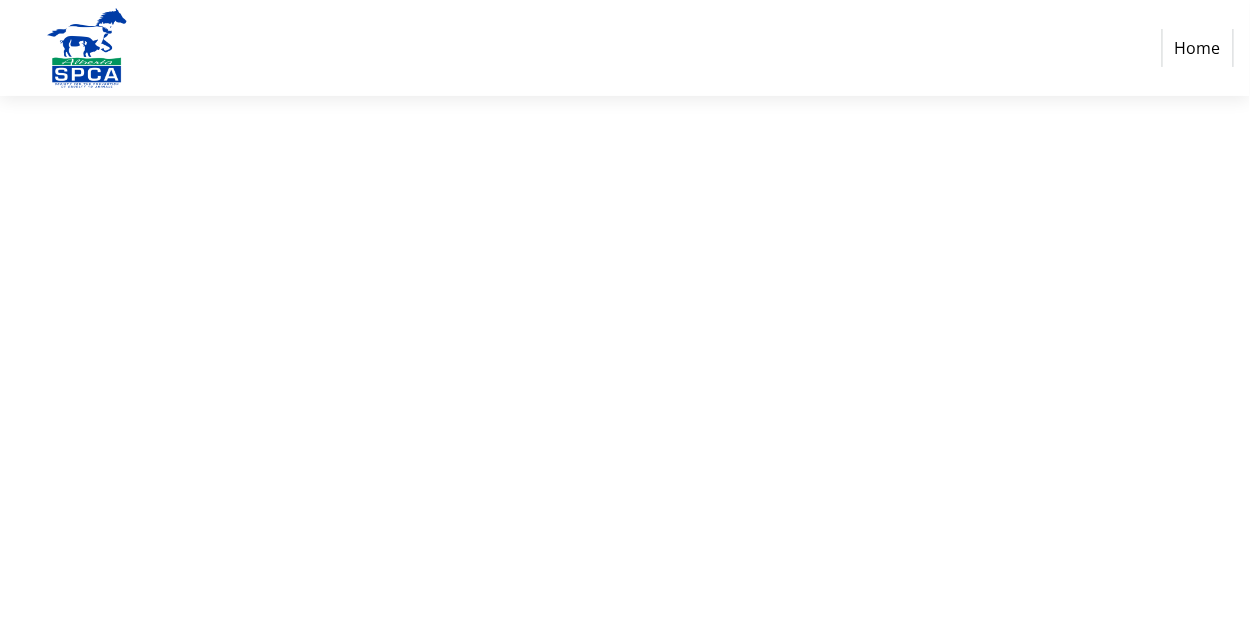 scroll, scrollTop: 0, scrollLeft: 0, axis: both 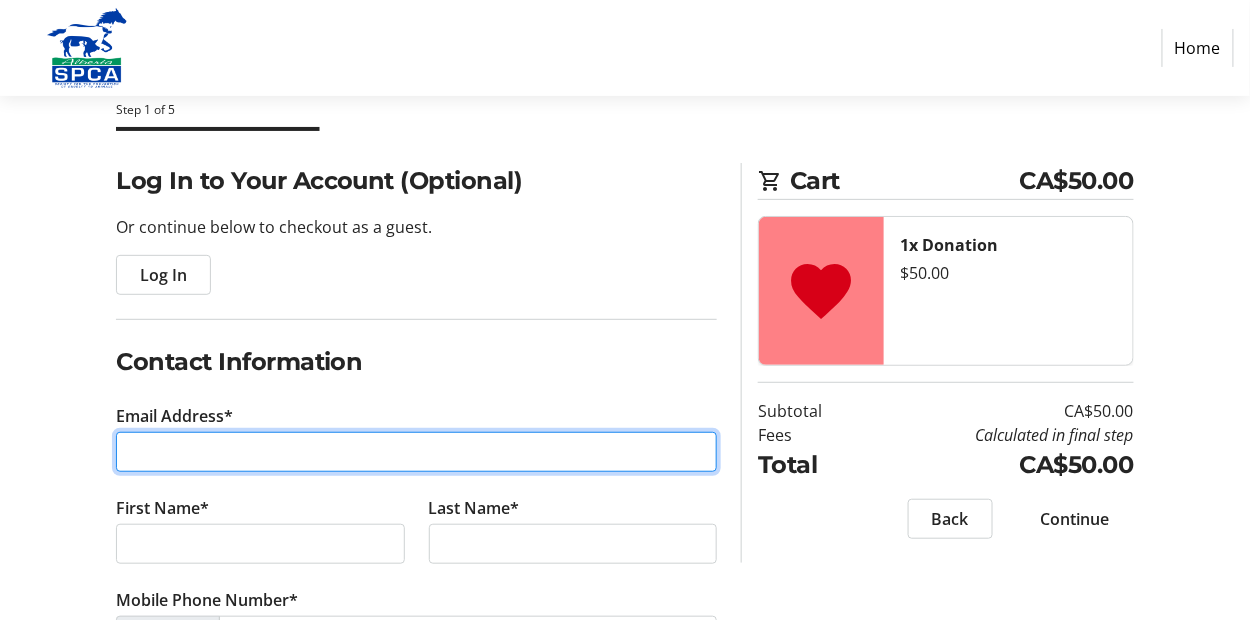 click on "Email Address*" at bounding box center (416, 452) 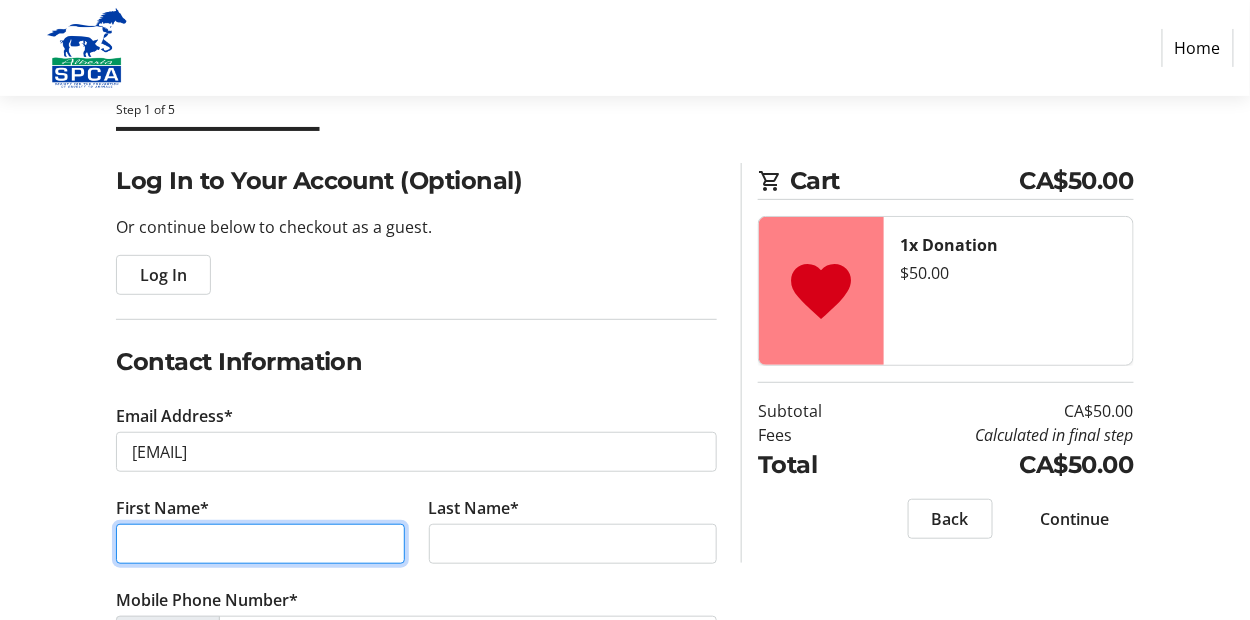 type on "[NAME]" 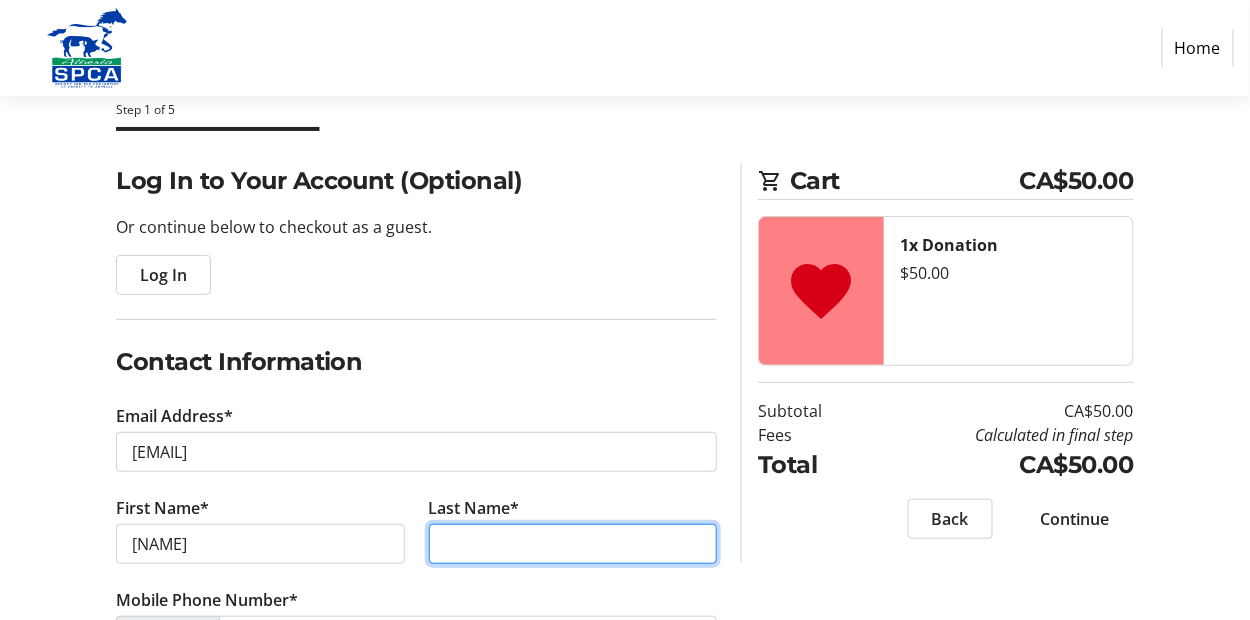 type on "[LAST]" 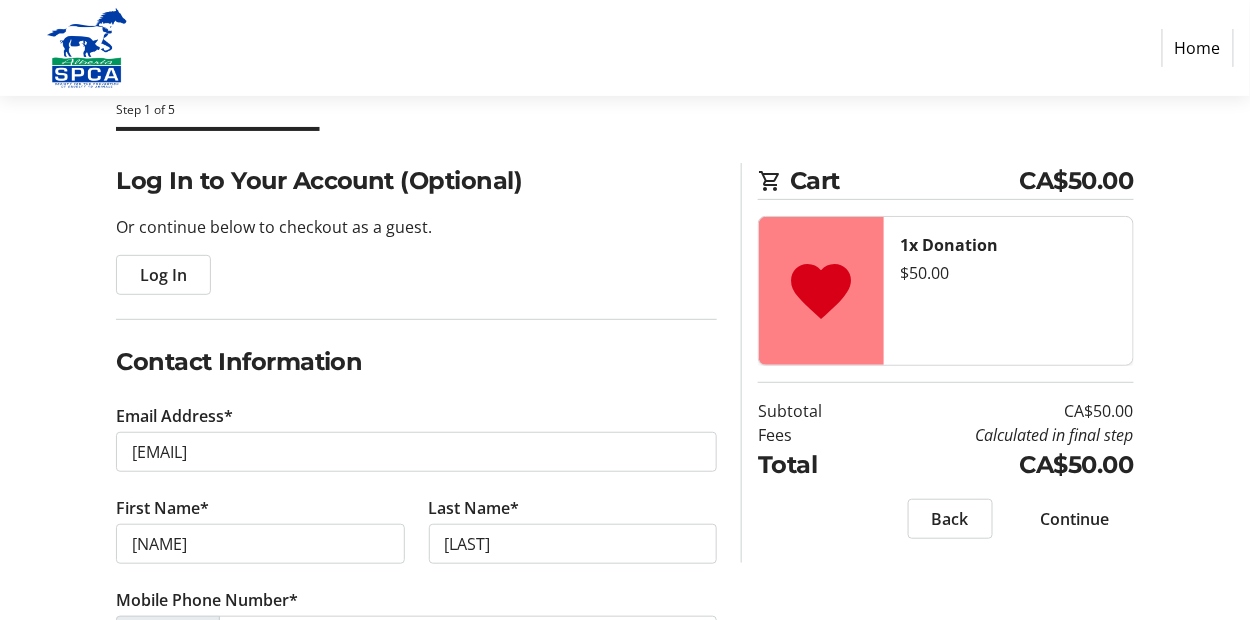 type on "4106 38 ave" 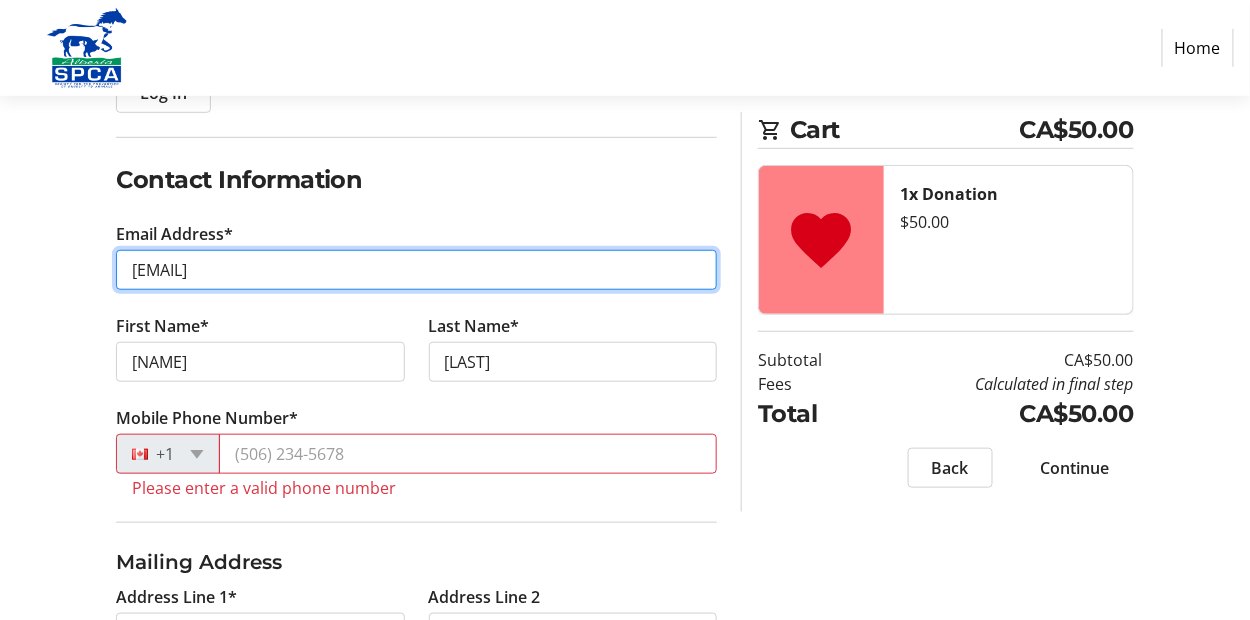 scroll, scrollTop: 300, scrollLeft: 0, axis: vertical 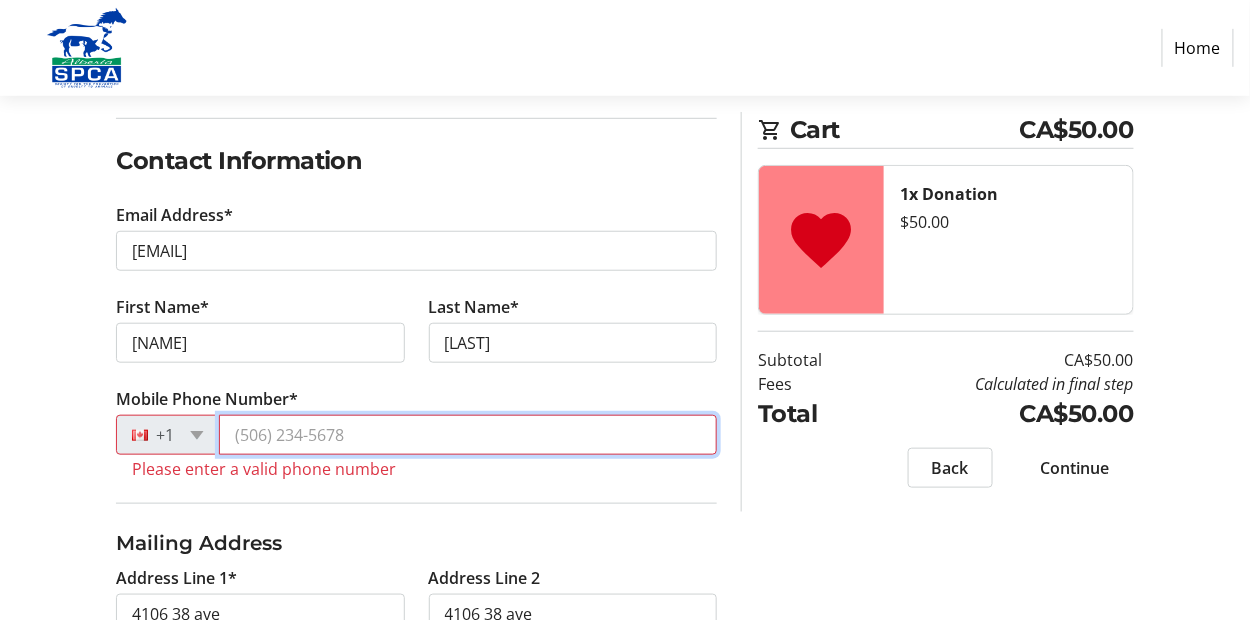 click on "Mobile Phone Number*" at bounding box center [468, 435] 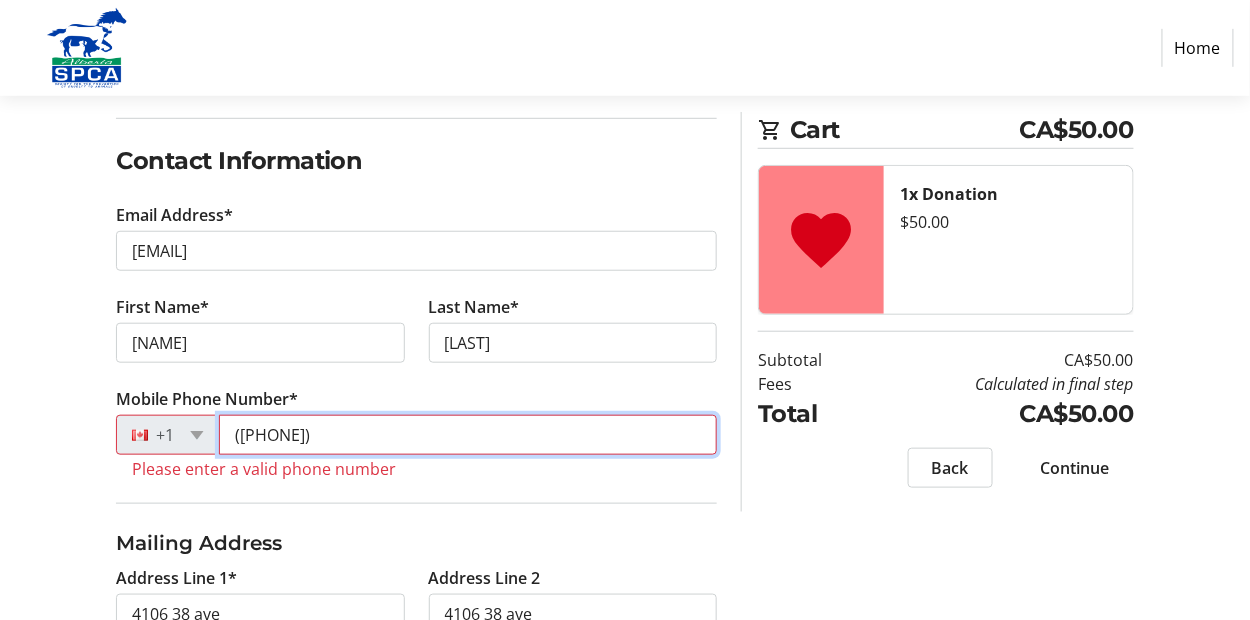 type on "([PHONE])" 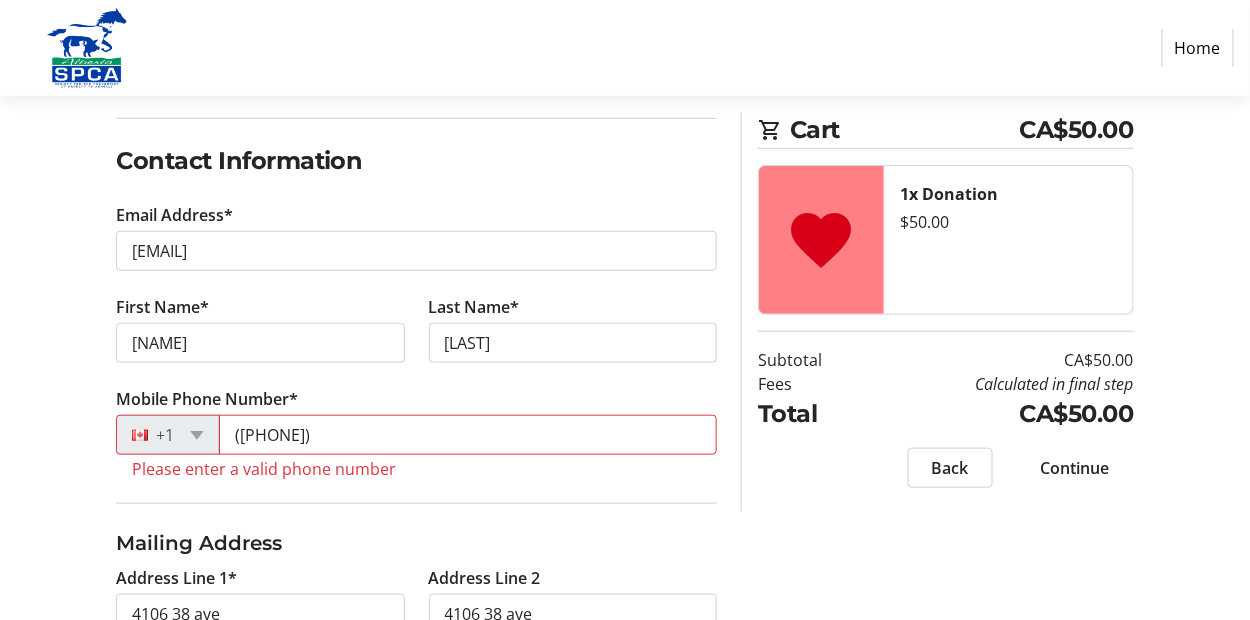 select on "[PROVINCE]" 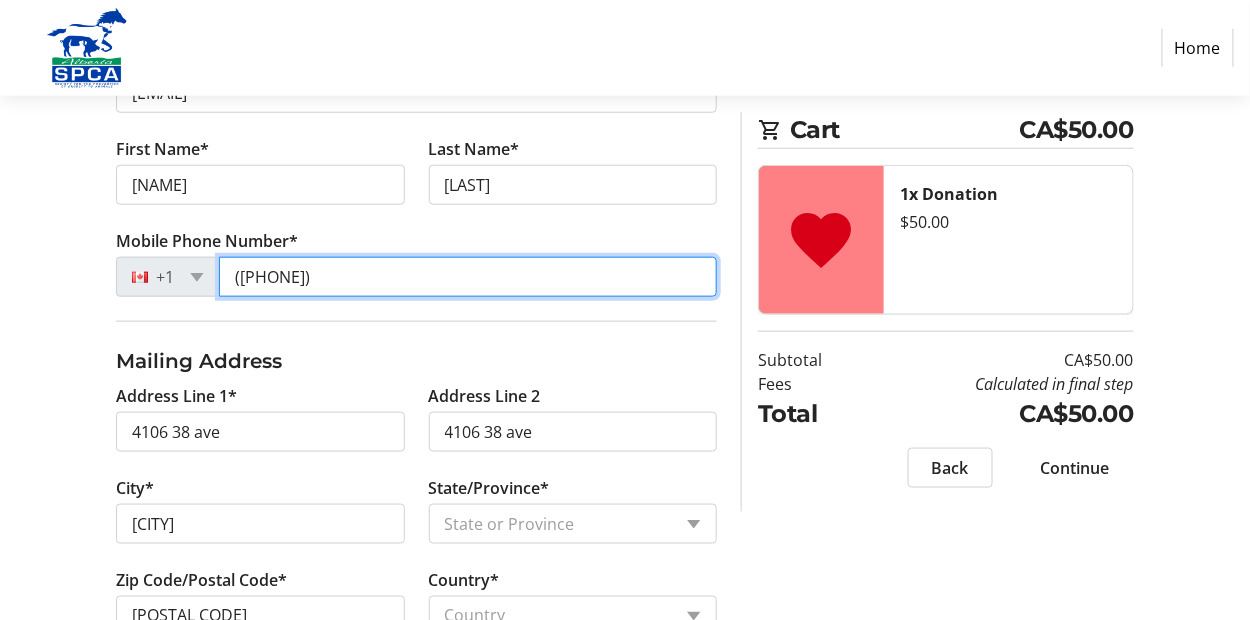 scroll, scrollTop: 499, scrollLeft: 0, axis: vertical 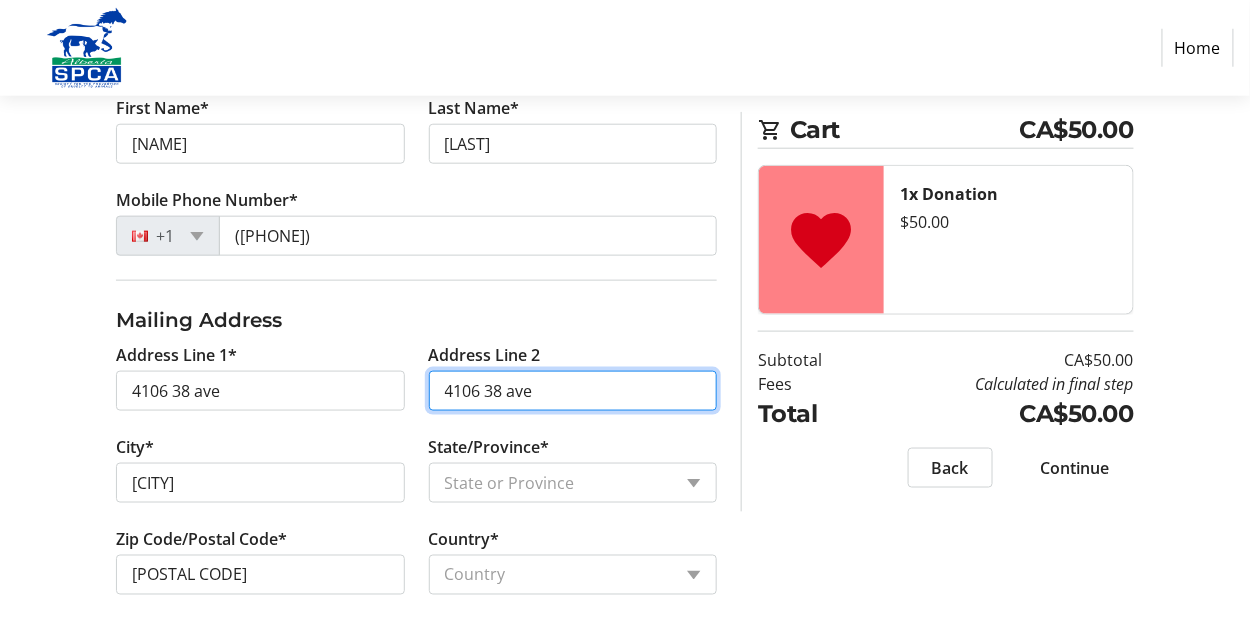 drag, startPoint x: 542, startPoint y: 389, endPoint x: 422, endPoint y: 379, distance: 120.41595 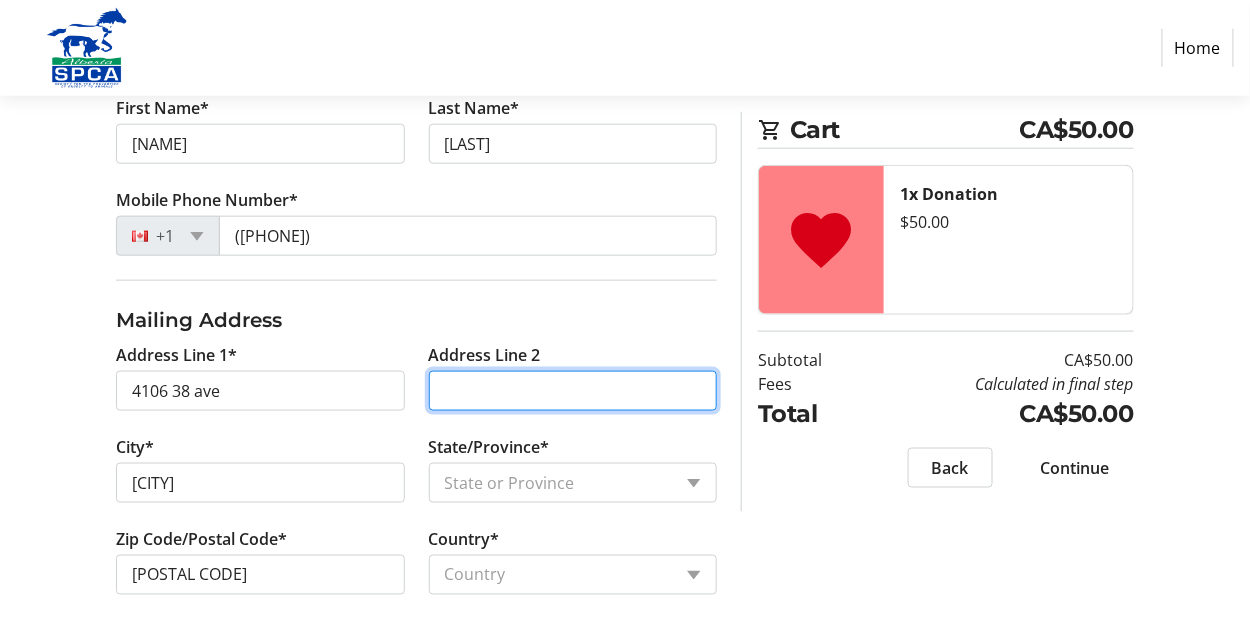 type 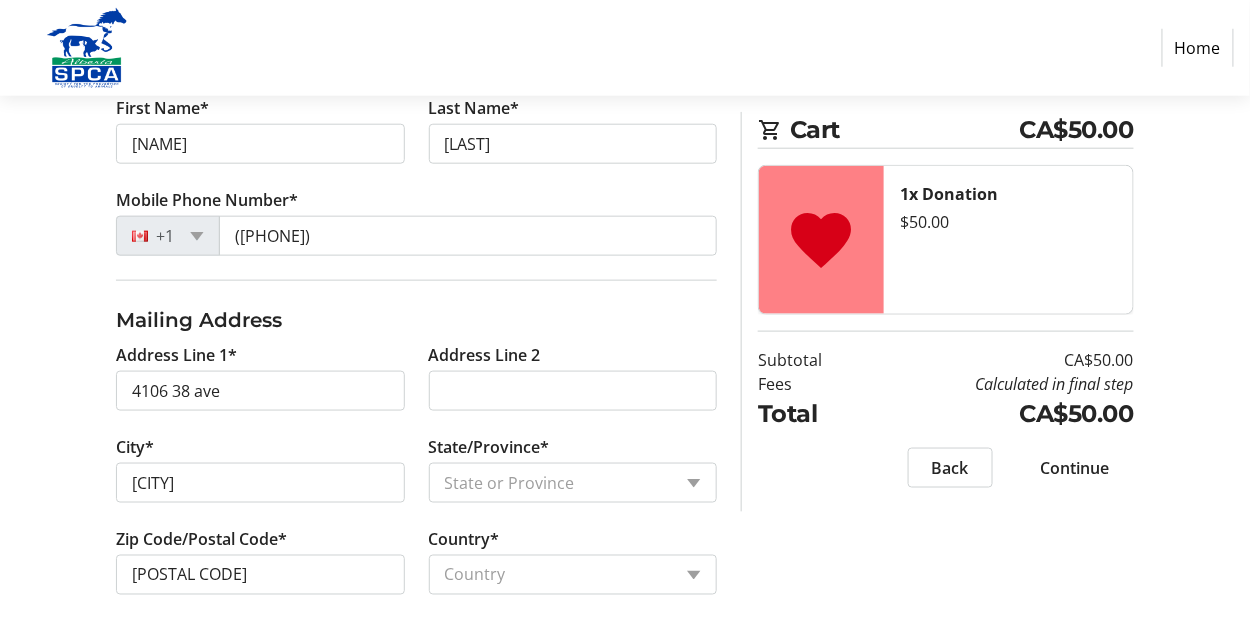 click on "Address Line 1*  4106 38 ave" 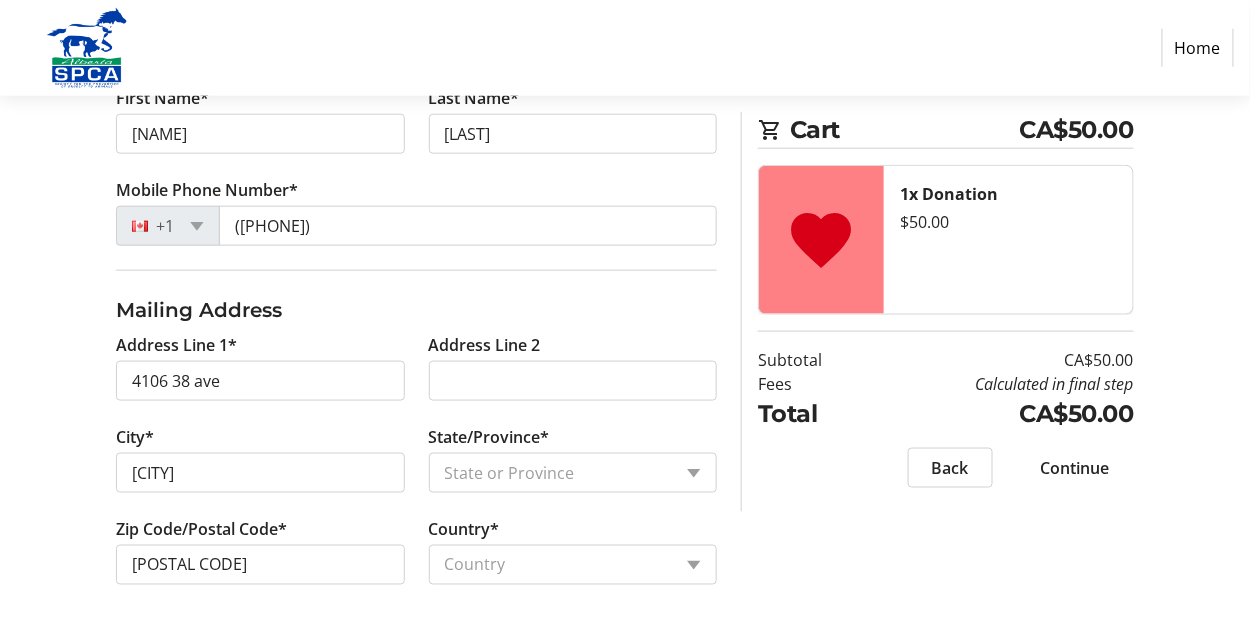 scroll, scrollTop: 516, scrollLeft: 0, axis: vertical 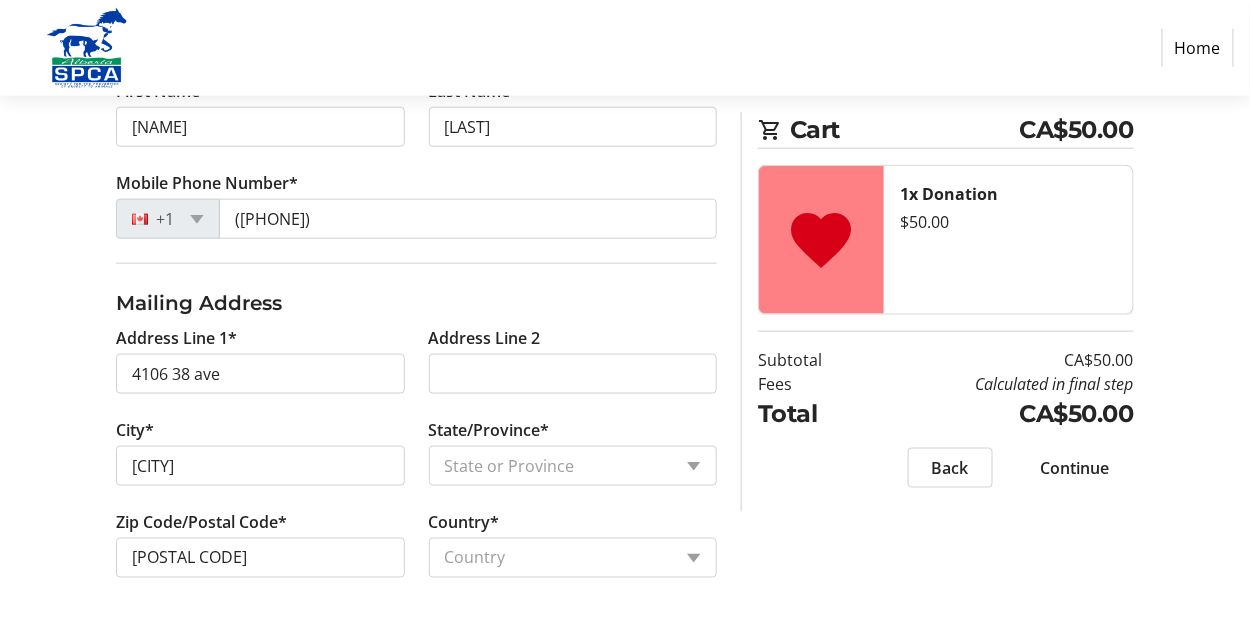 click on "Continue" 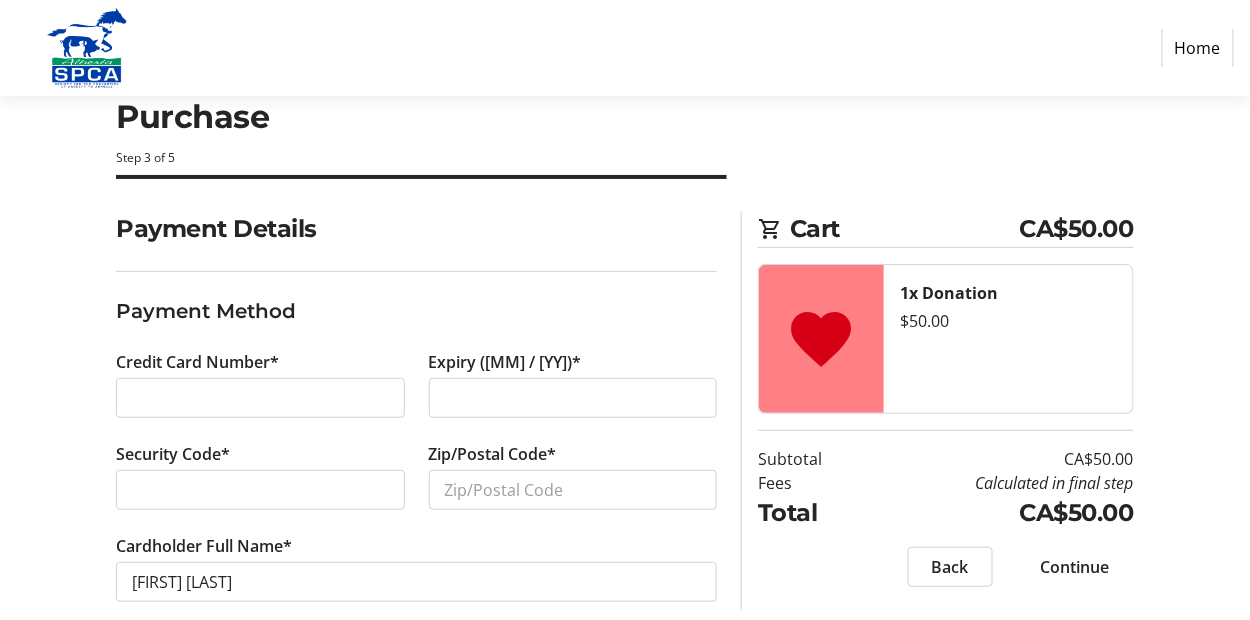 scroll, scrollTop: 78, scrollLeft: 0, axis: vertical 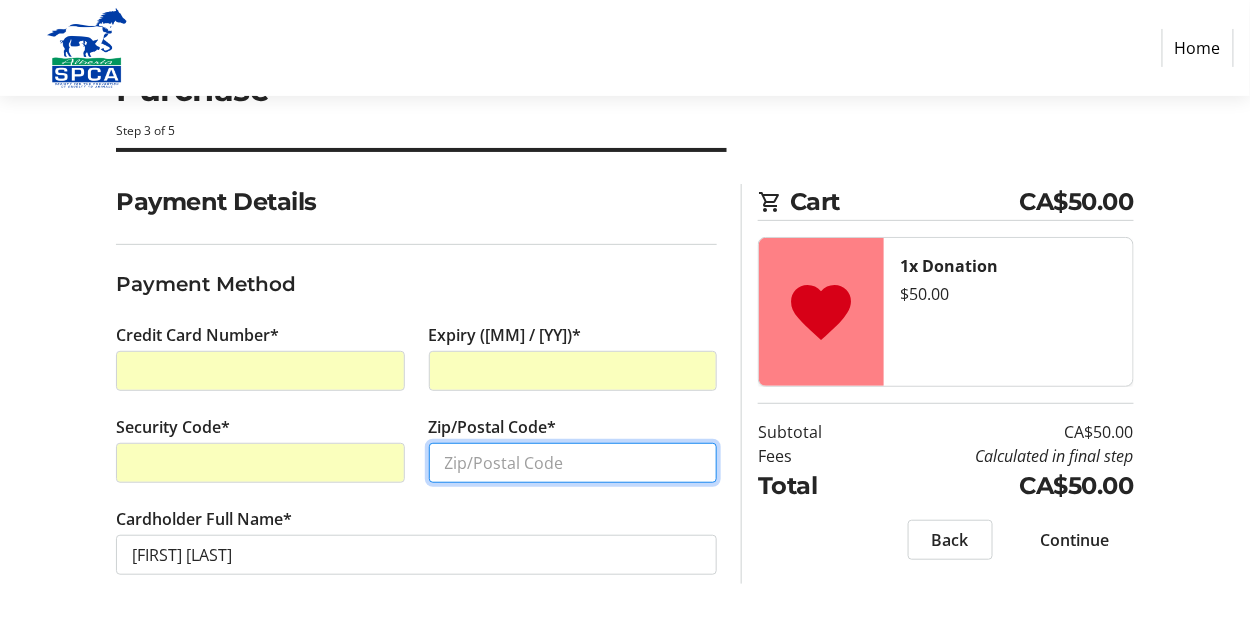 click on "Zip/Postal Code*" at bounding box center [573, 463] 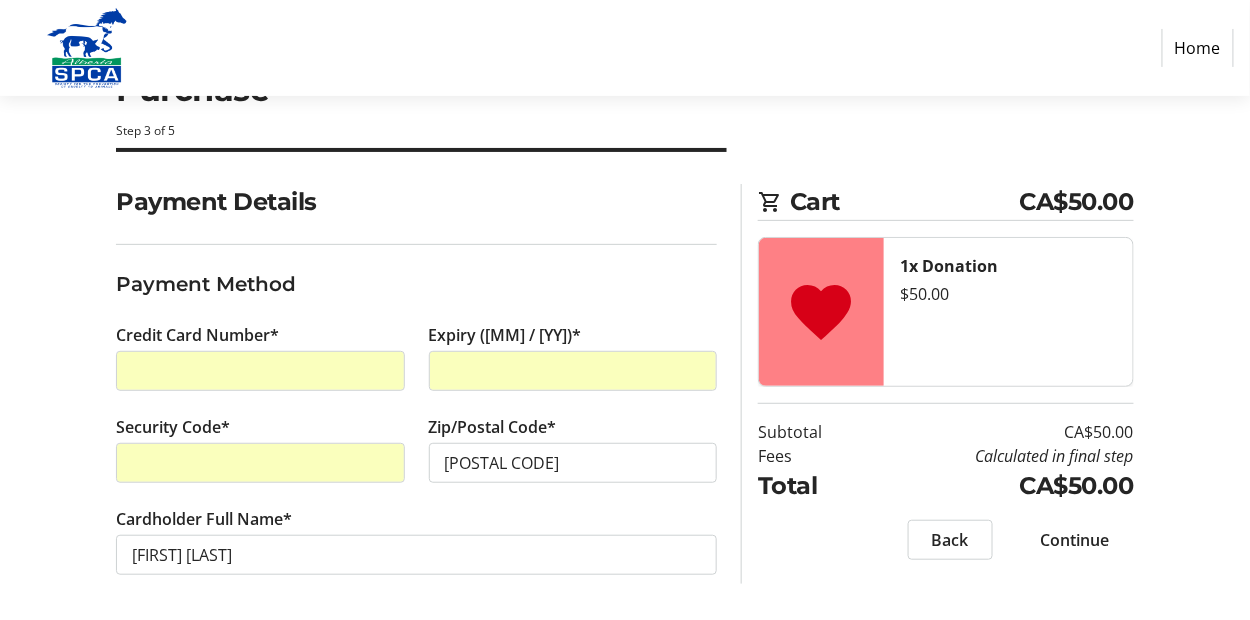 click on "Continue" 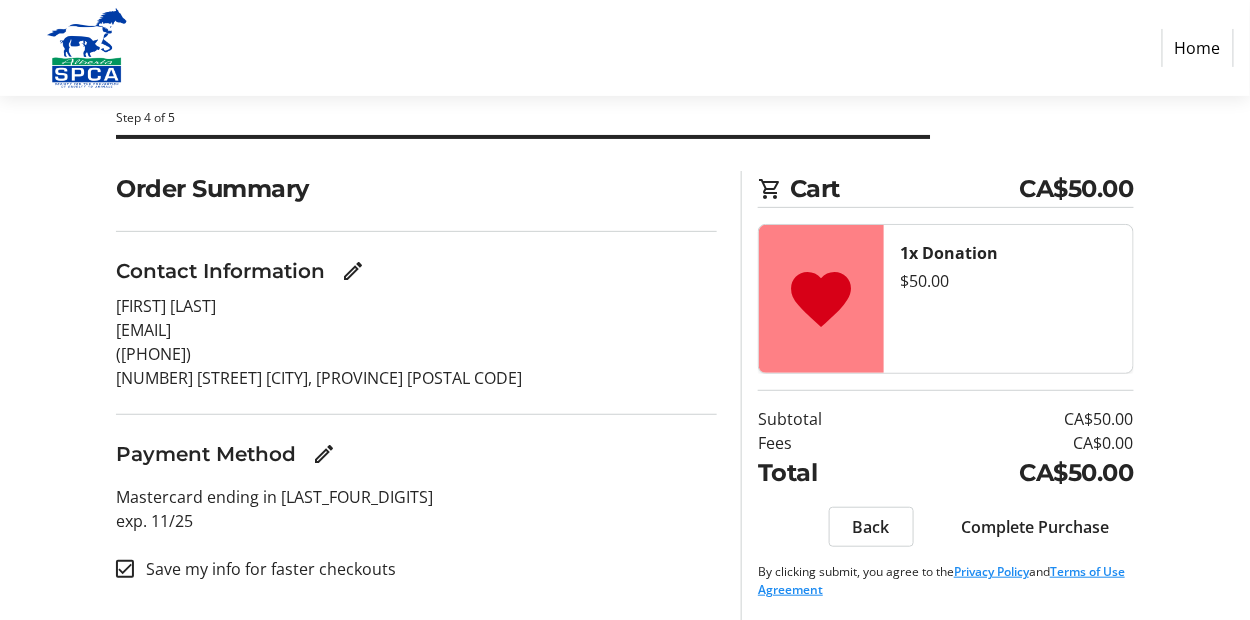 scroll, scrollTop: 92, scrollLeft: 0, axis: vertical 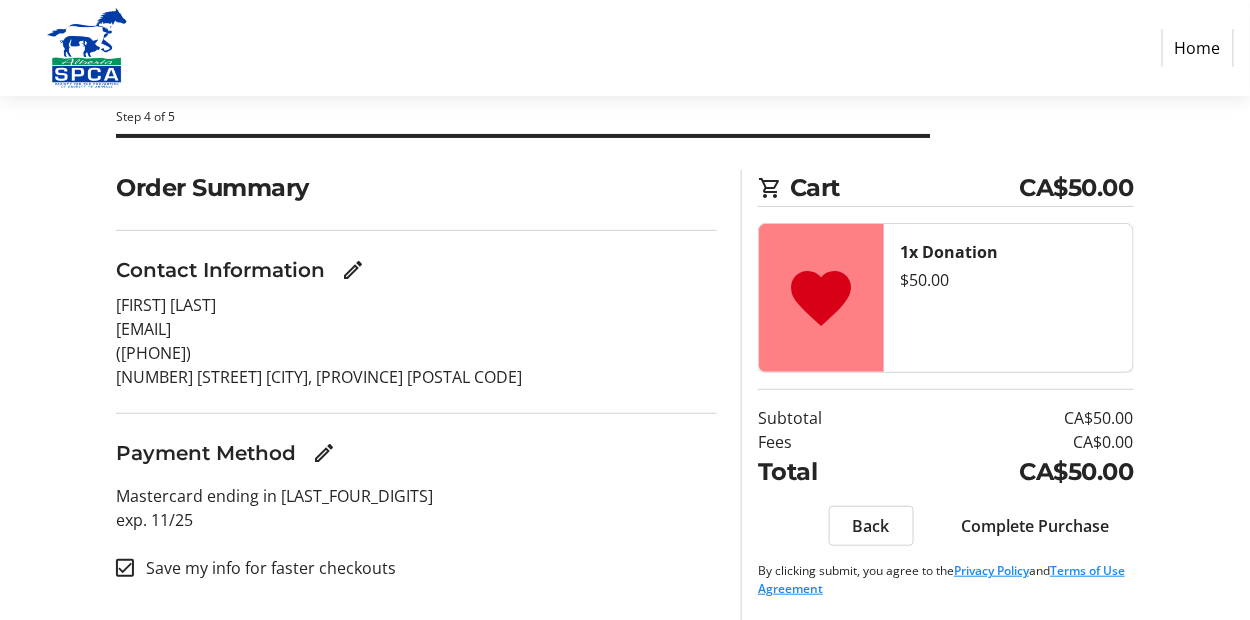 click on "Complete Purchase" 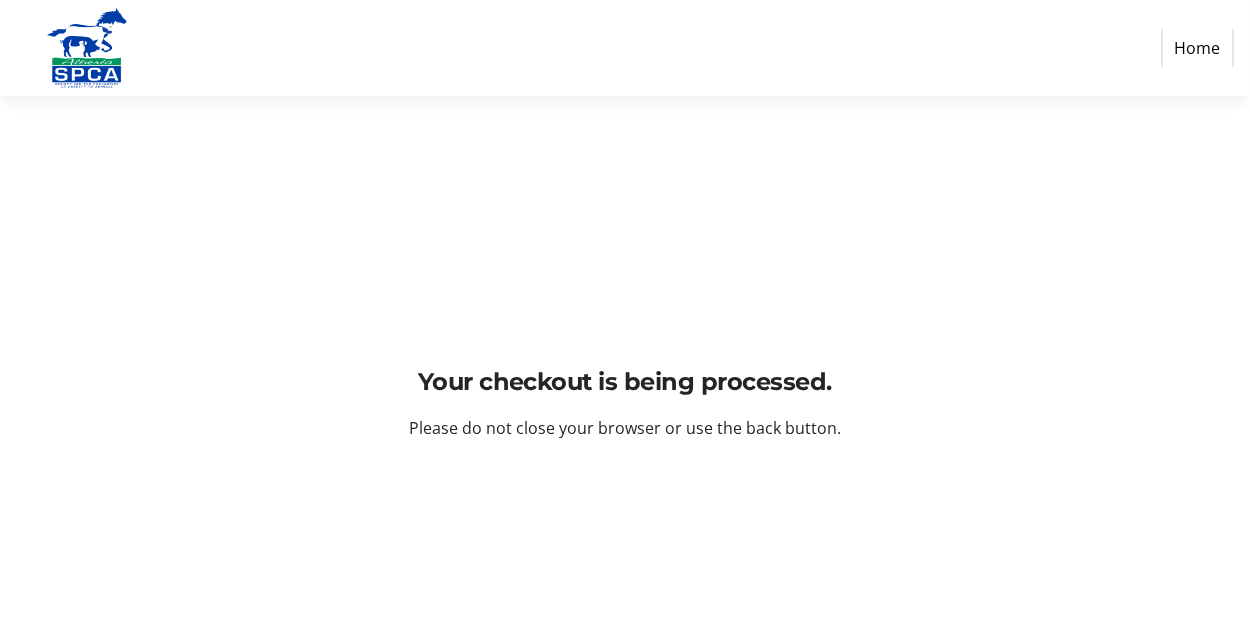 scroll, scrollTop: 0, scrollLeft: 0, axis: both 